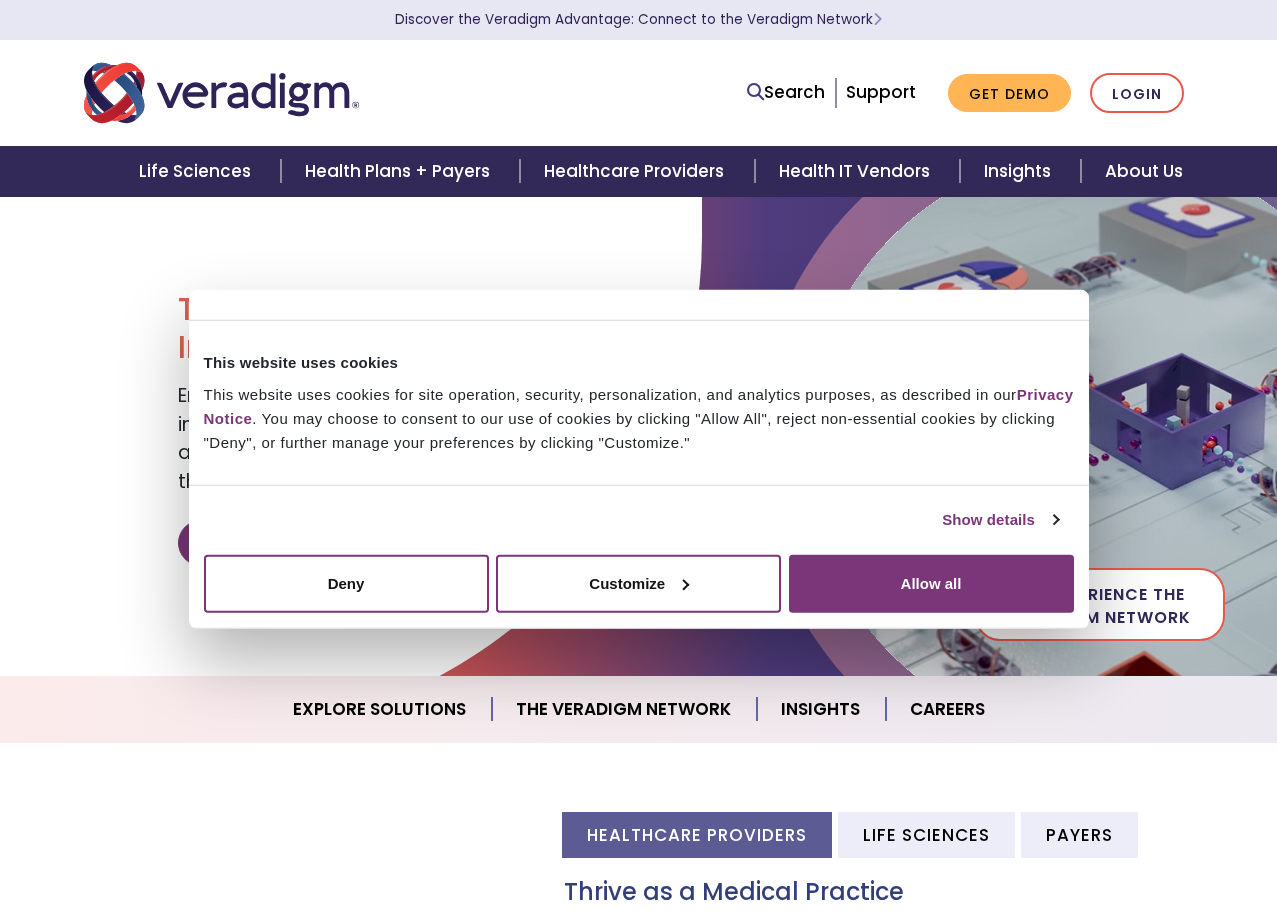 scroll, scrollTop: 0, scrollLeft: 0, axis: both 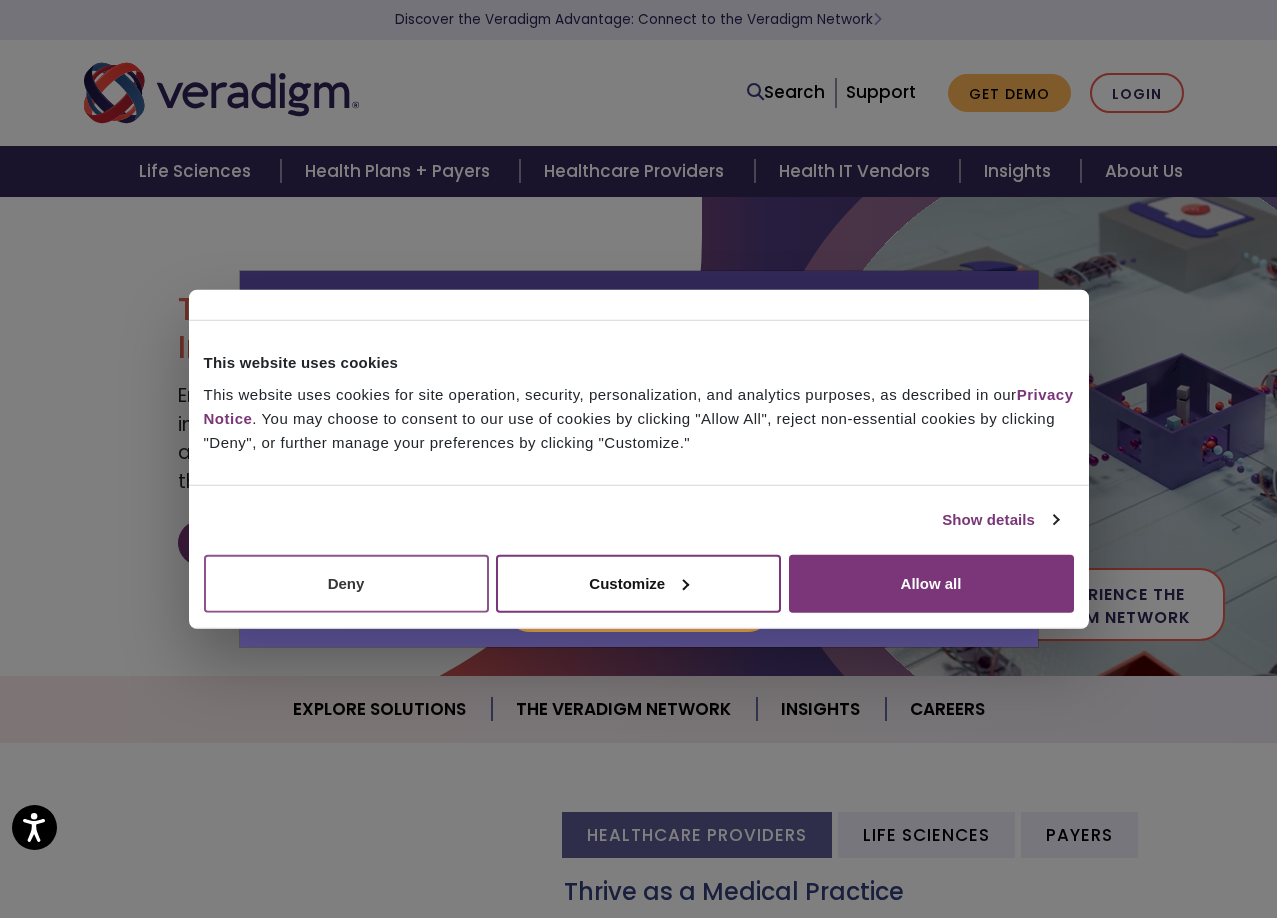 click on "Deny" at bounding box center [346, 583] 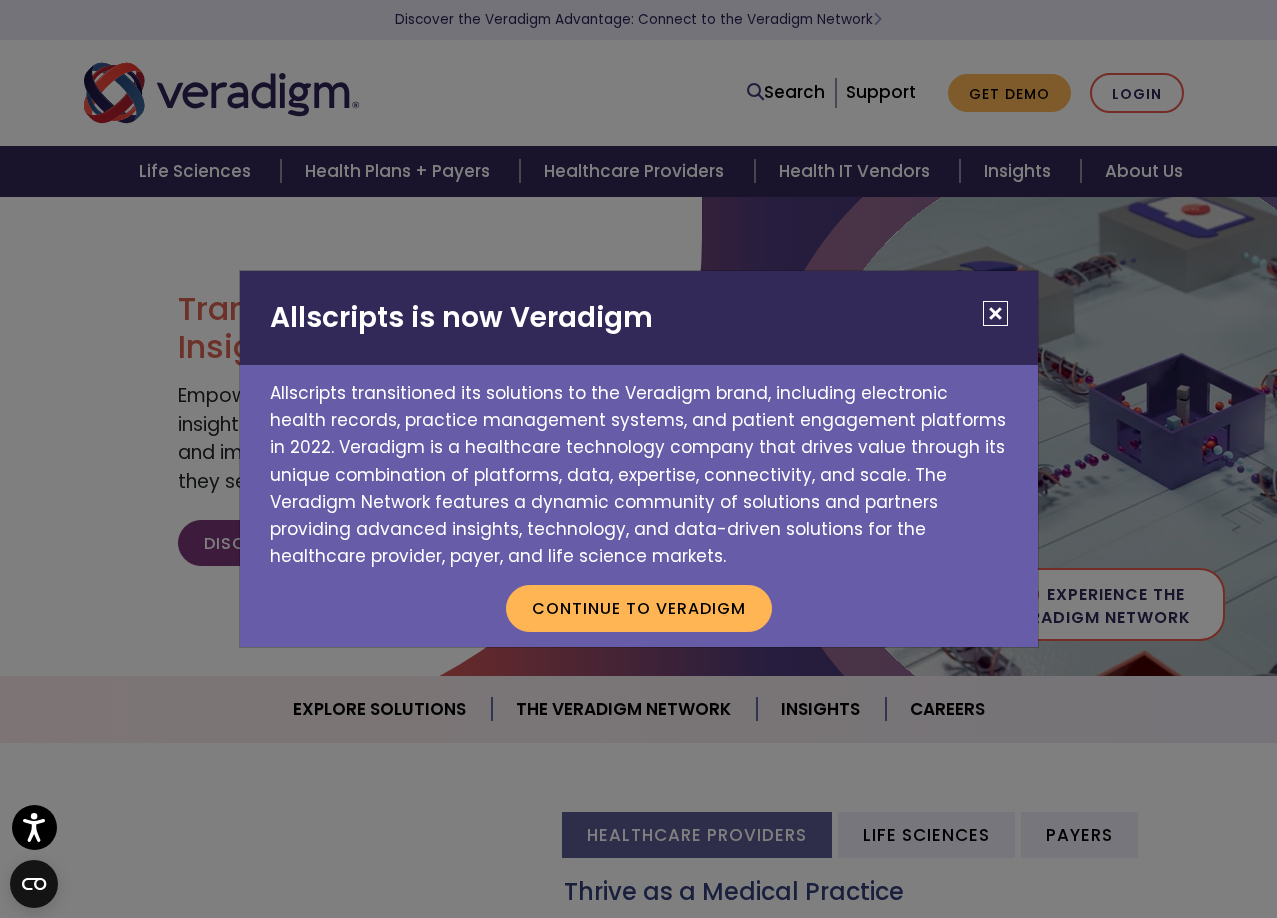 click at bounding box center [995, 313] 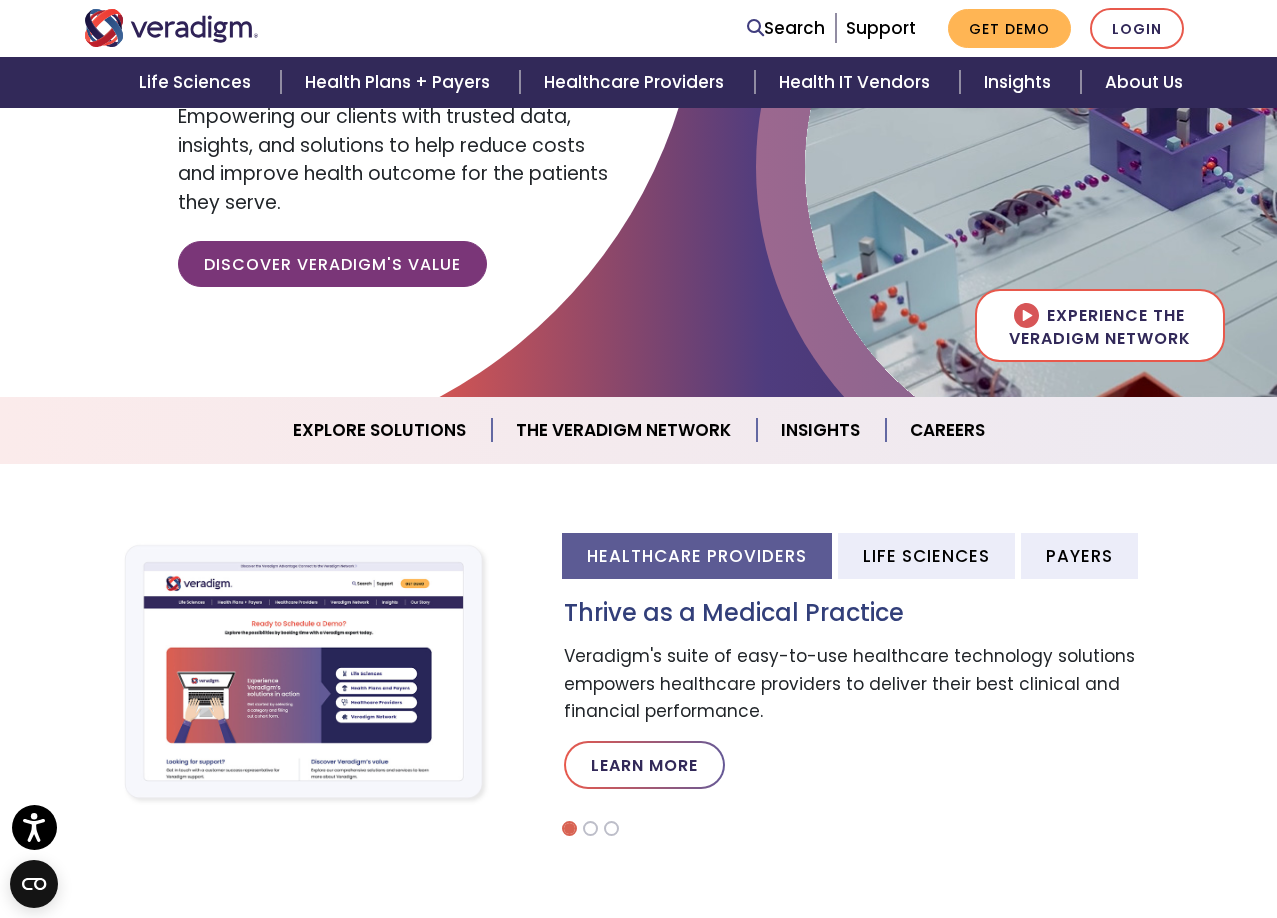 scroll, scrollTop: 281, scrollLeft: 0, axis: vertical 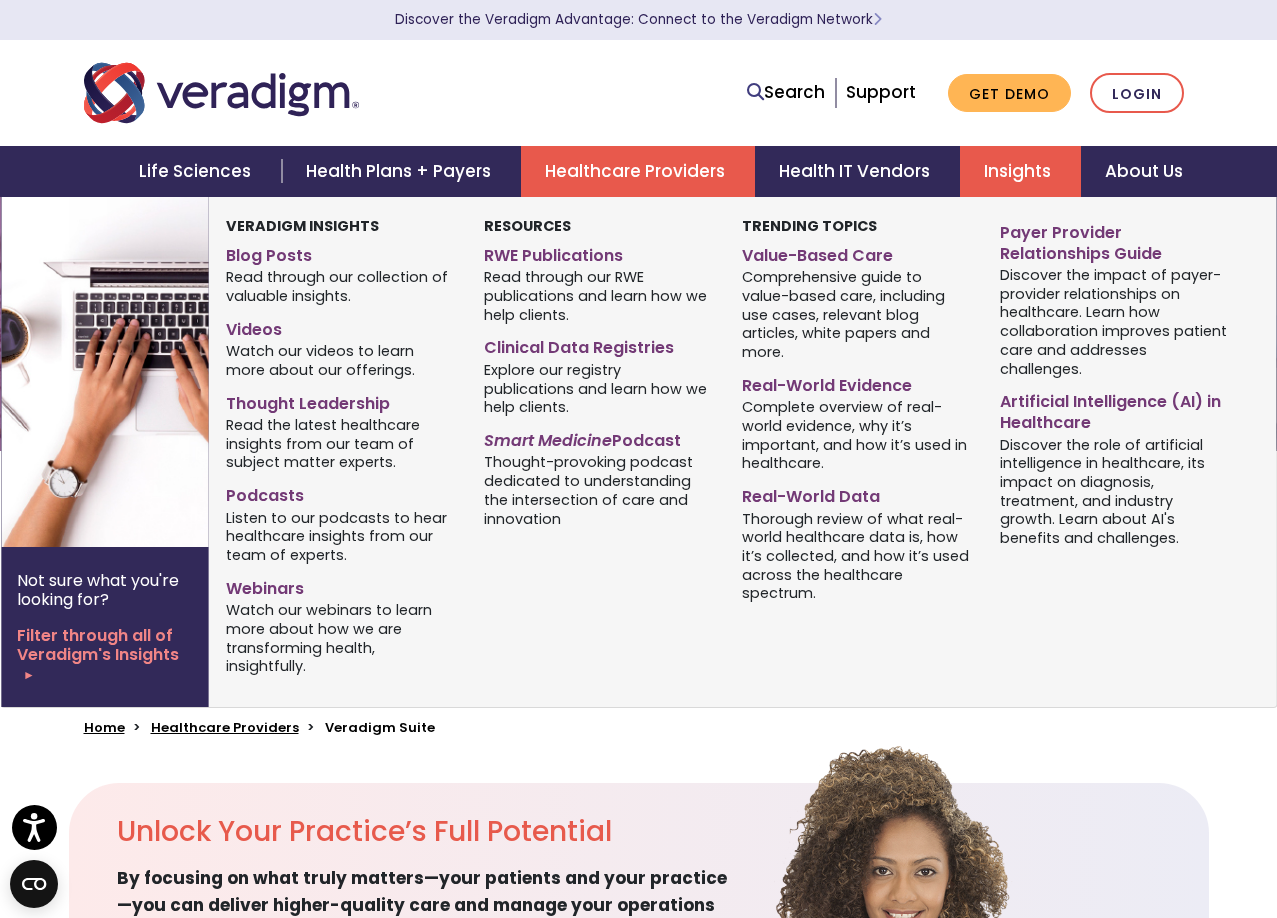 click on "Insights" at bounding box center [1020, 171] 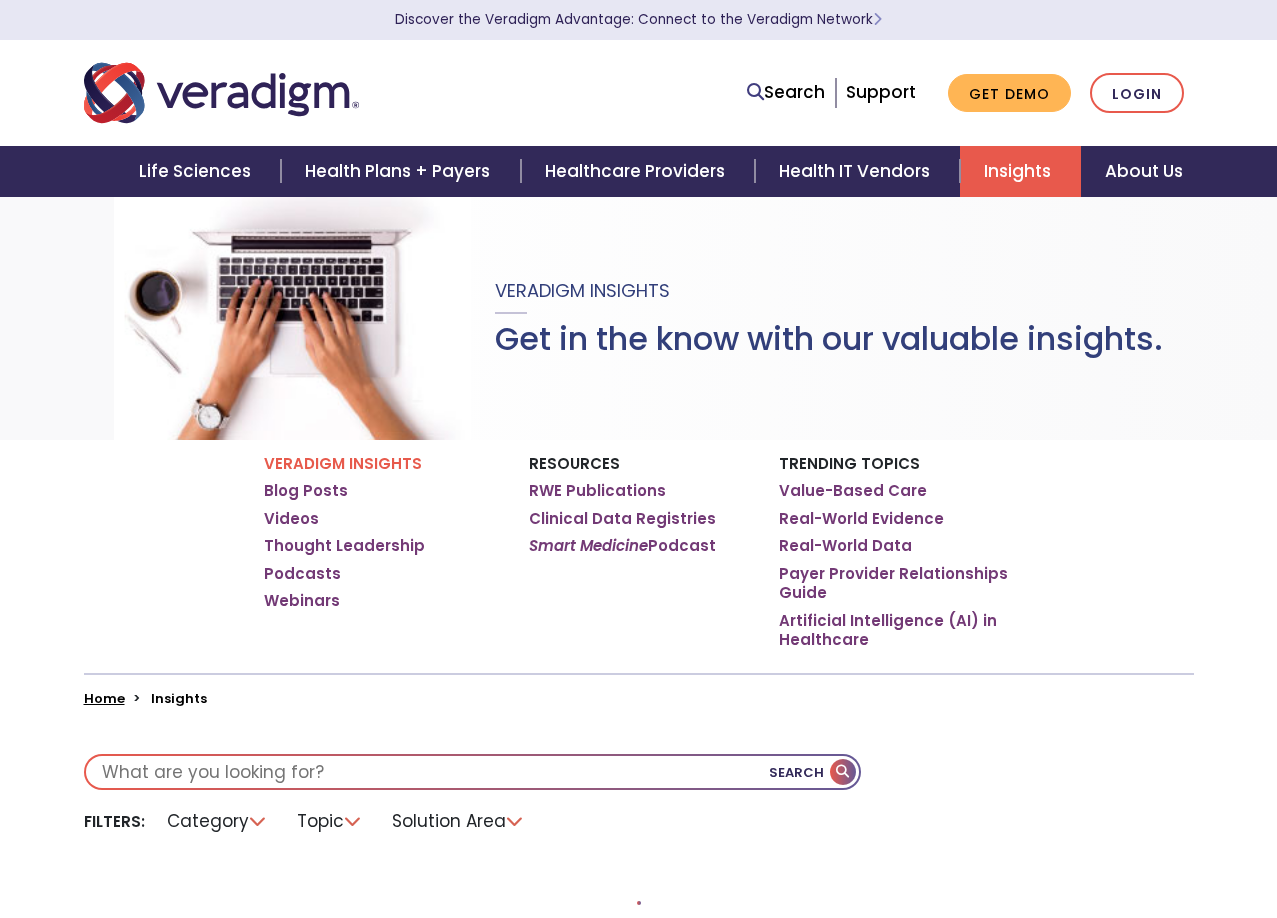 scroll, scrollTop: 0, scrollLeft: 0, axis: both 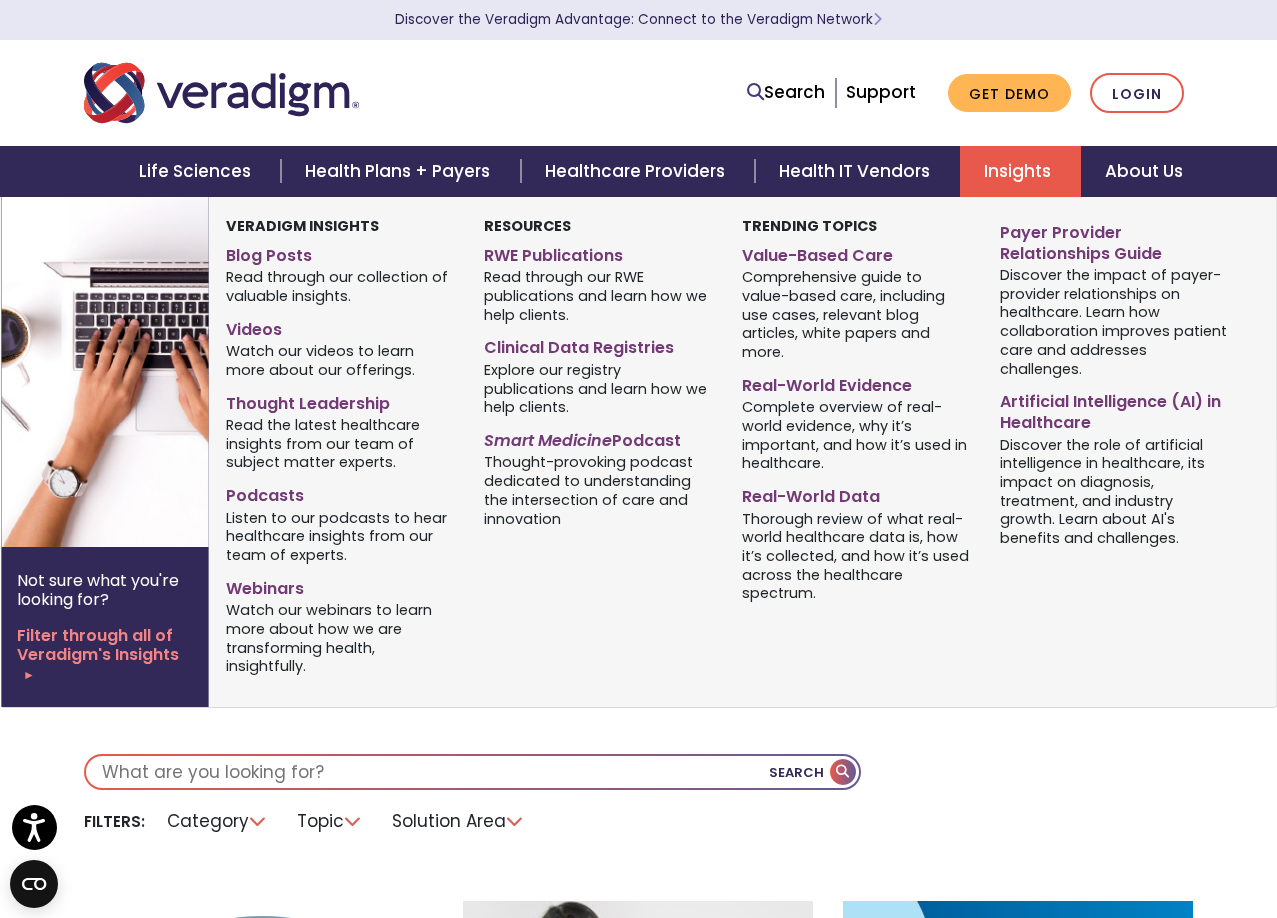 click on "Insights" at bounding box center (1020, 171) 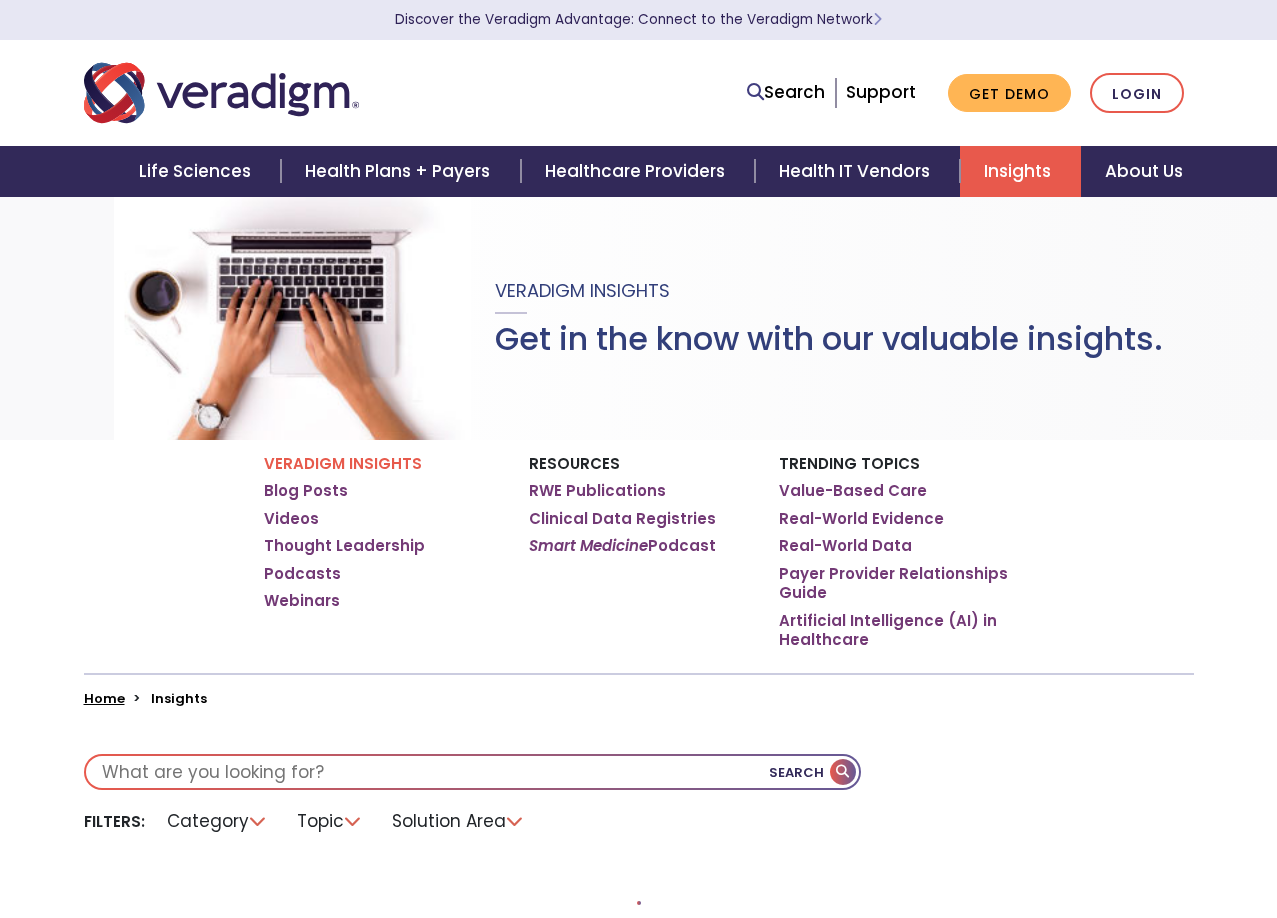 scroll, scrollTop: 0, scrollLeft: 0, axis: both 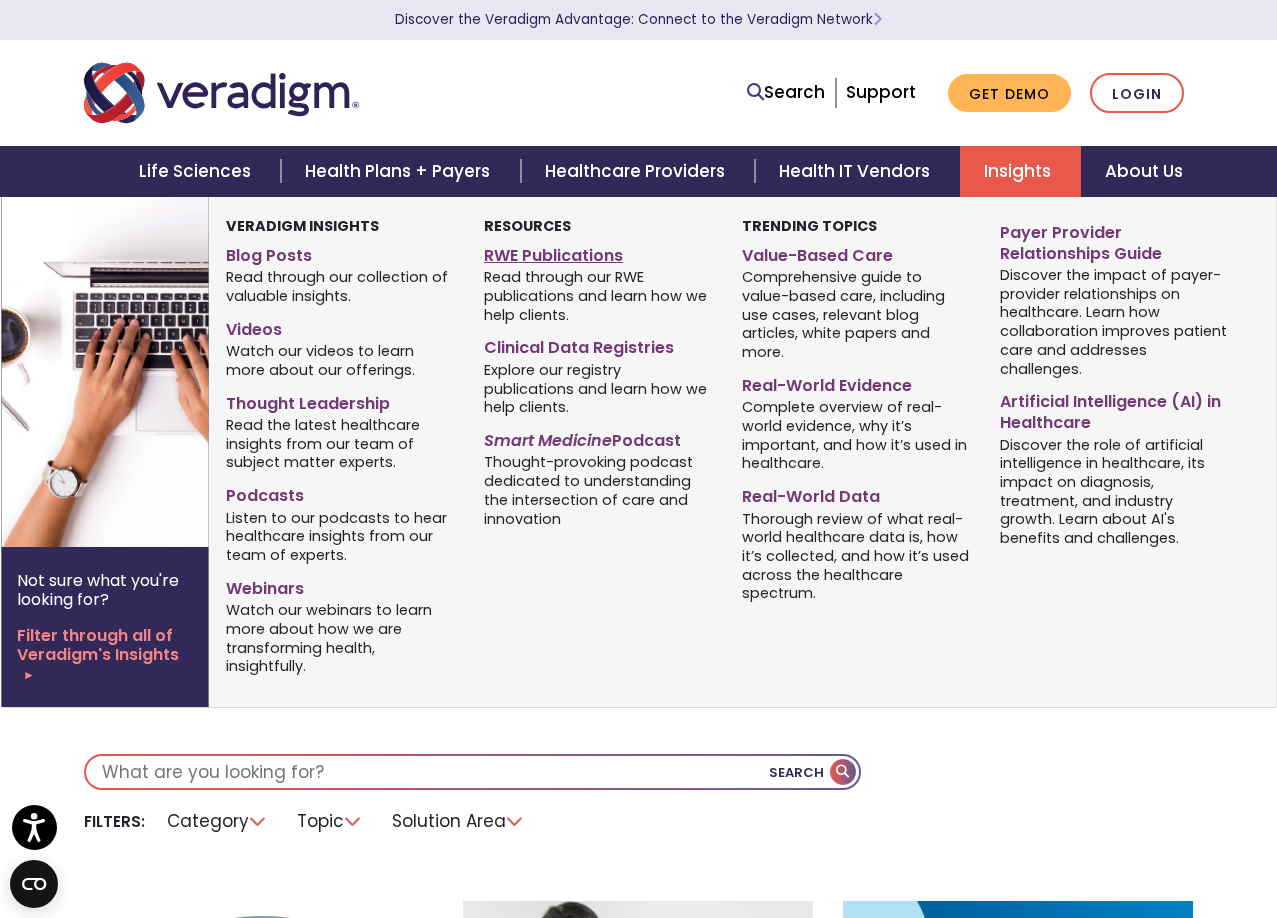 click on "RWE Publications" at bounding box center (598, 252) 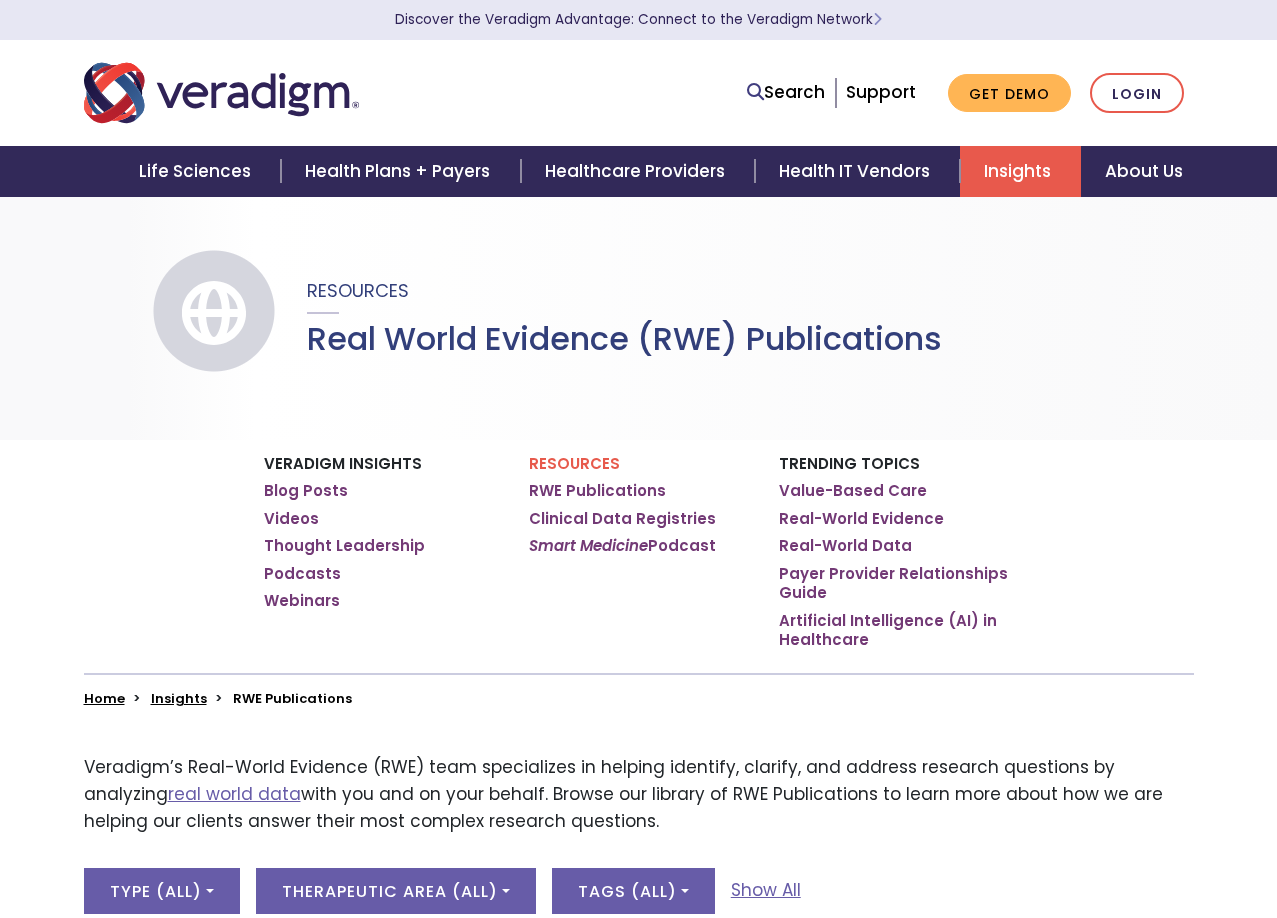 scroll, scrollTop: 0, scrollLeft: 0, axis: both 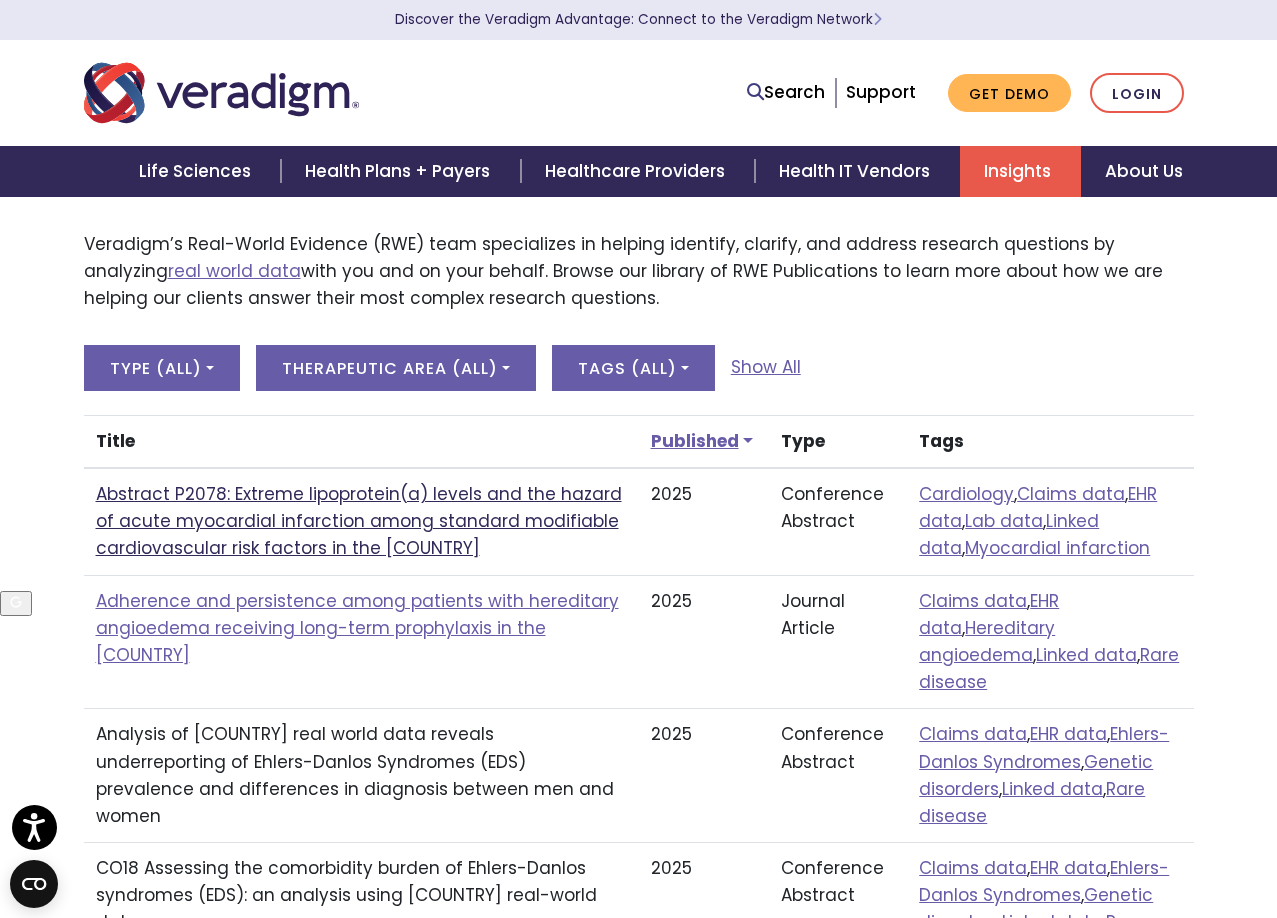 click on "Abstract P2078: Extreme lipoprotein(a) levels and the hazard of acute myocardial infarction among standard modifiable cardiovascular risk factors in the United States" at bounding box center [359, 521] 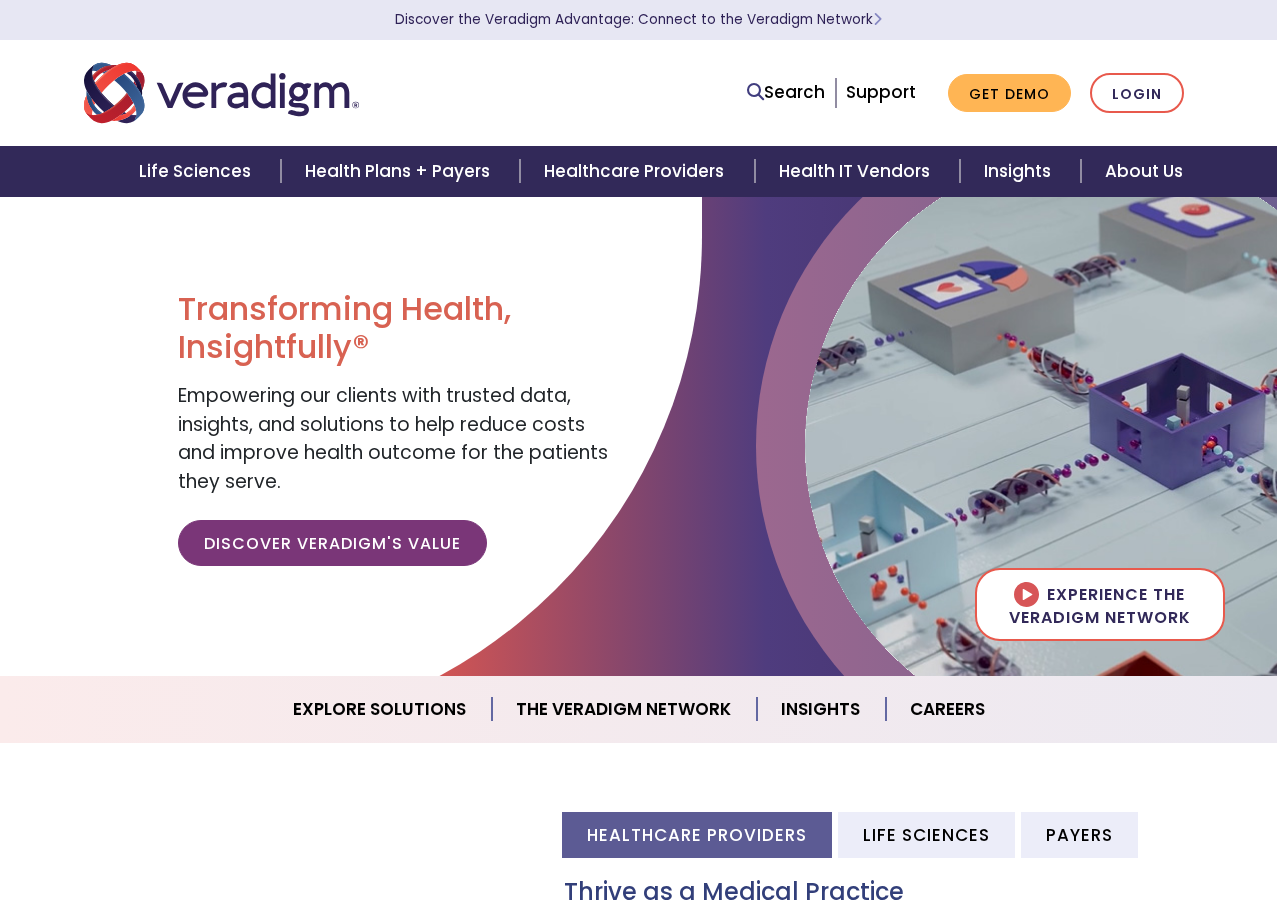scroll, scrollTop: 0, scrollLeft: 0, axis: both 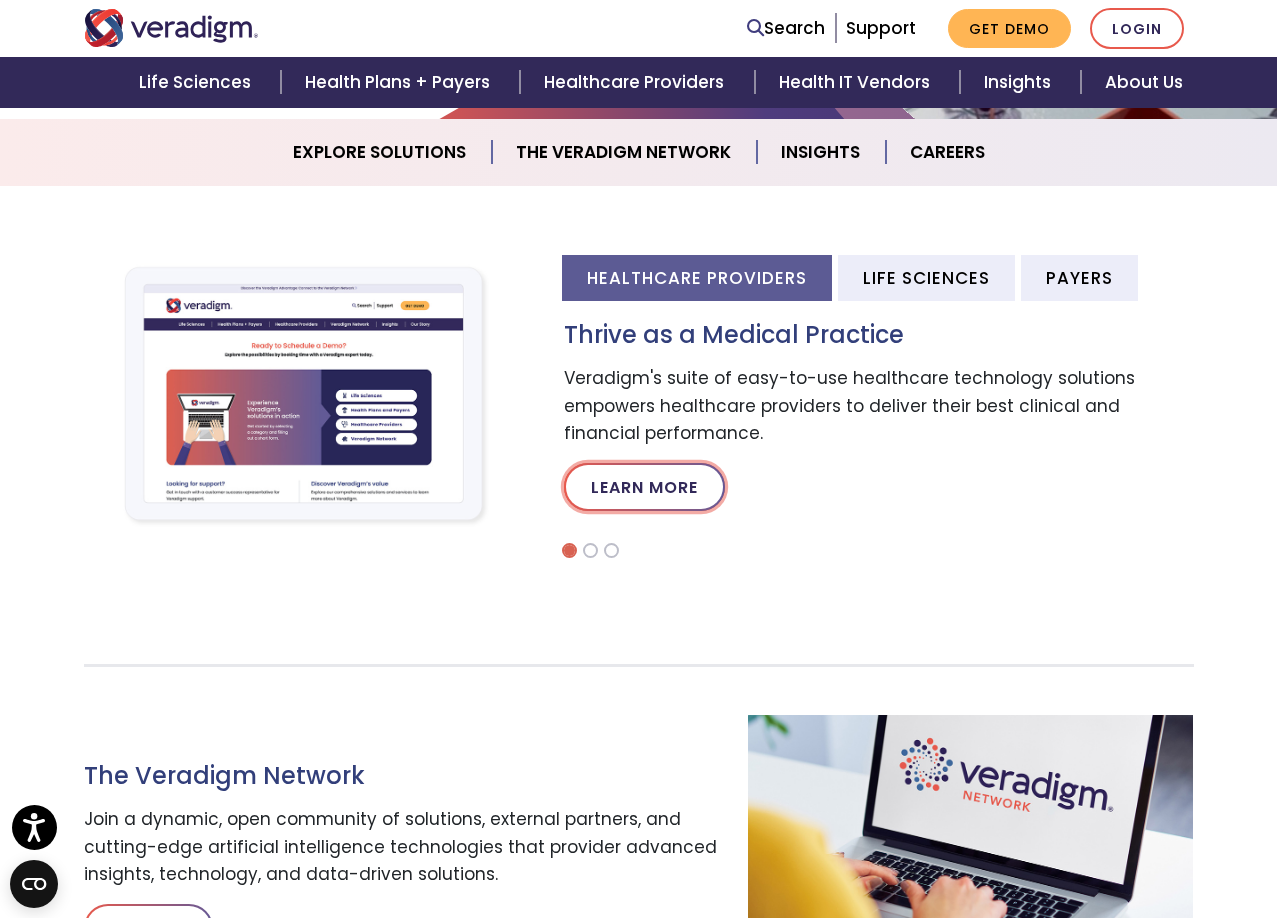 click on "Learn More" at bounding box center (644, 487) 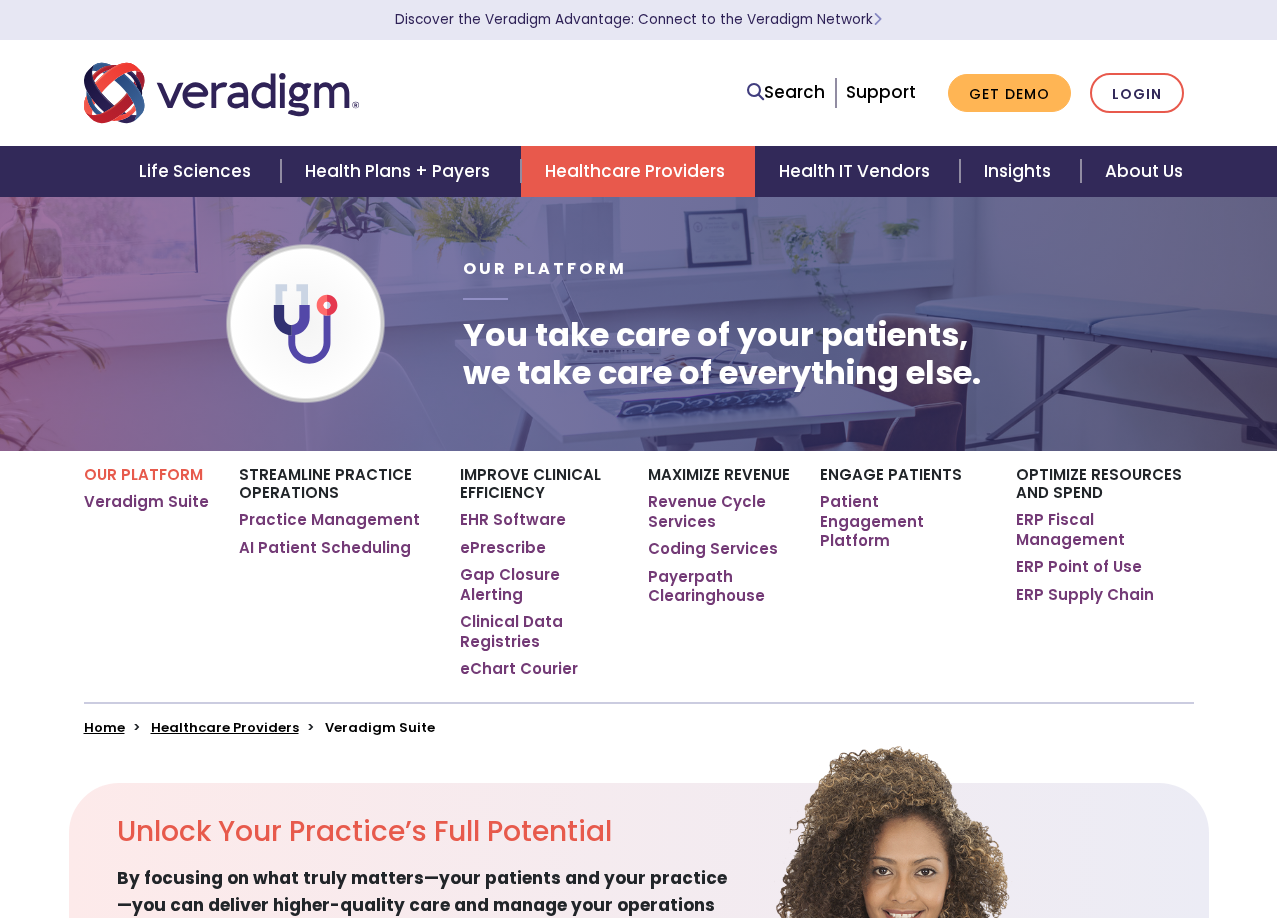 scroll, scrollTop: 0, scrollLeft: 0, axis: both 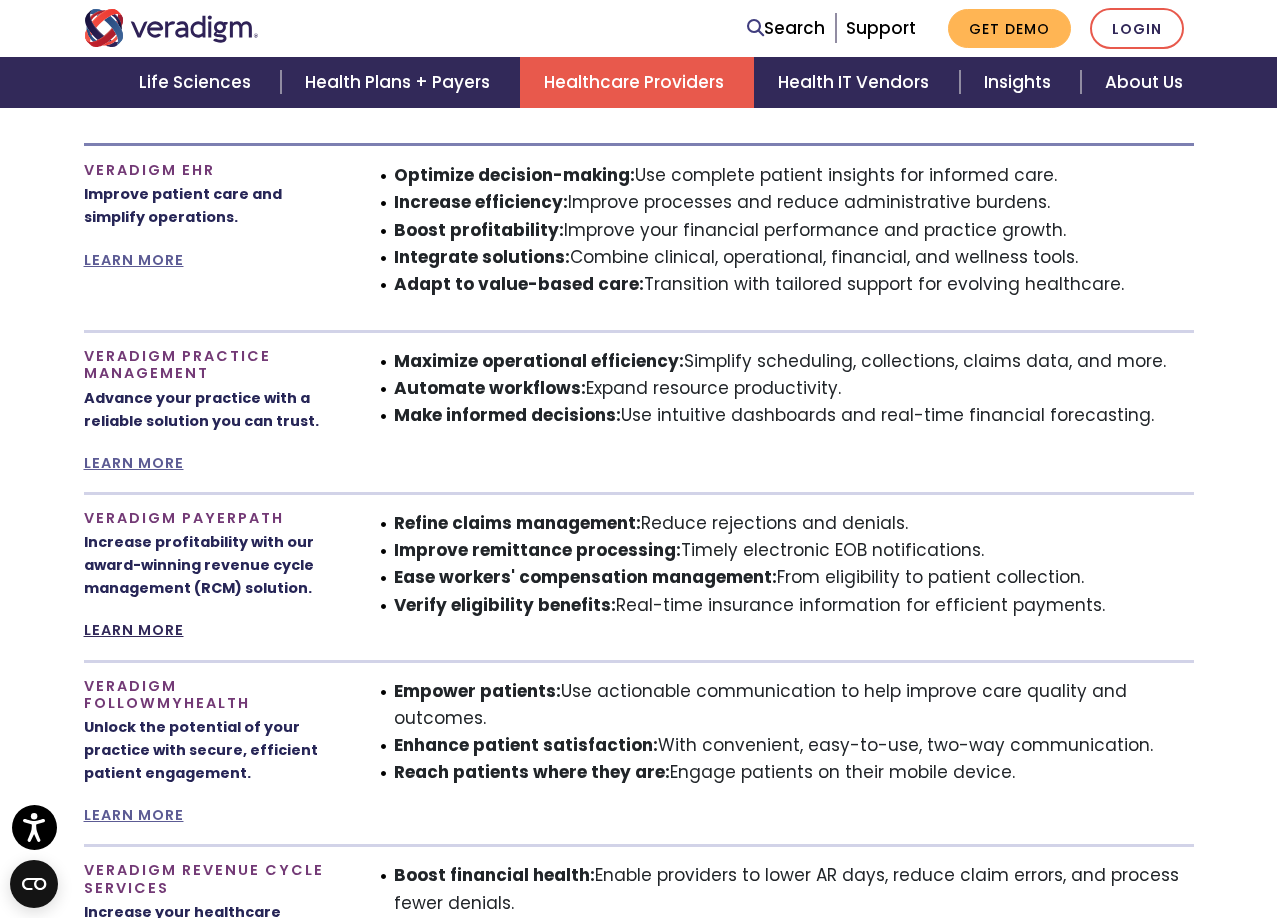 click on "LEARN MORE" at bounding box center (134, 630) 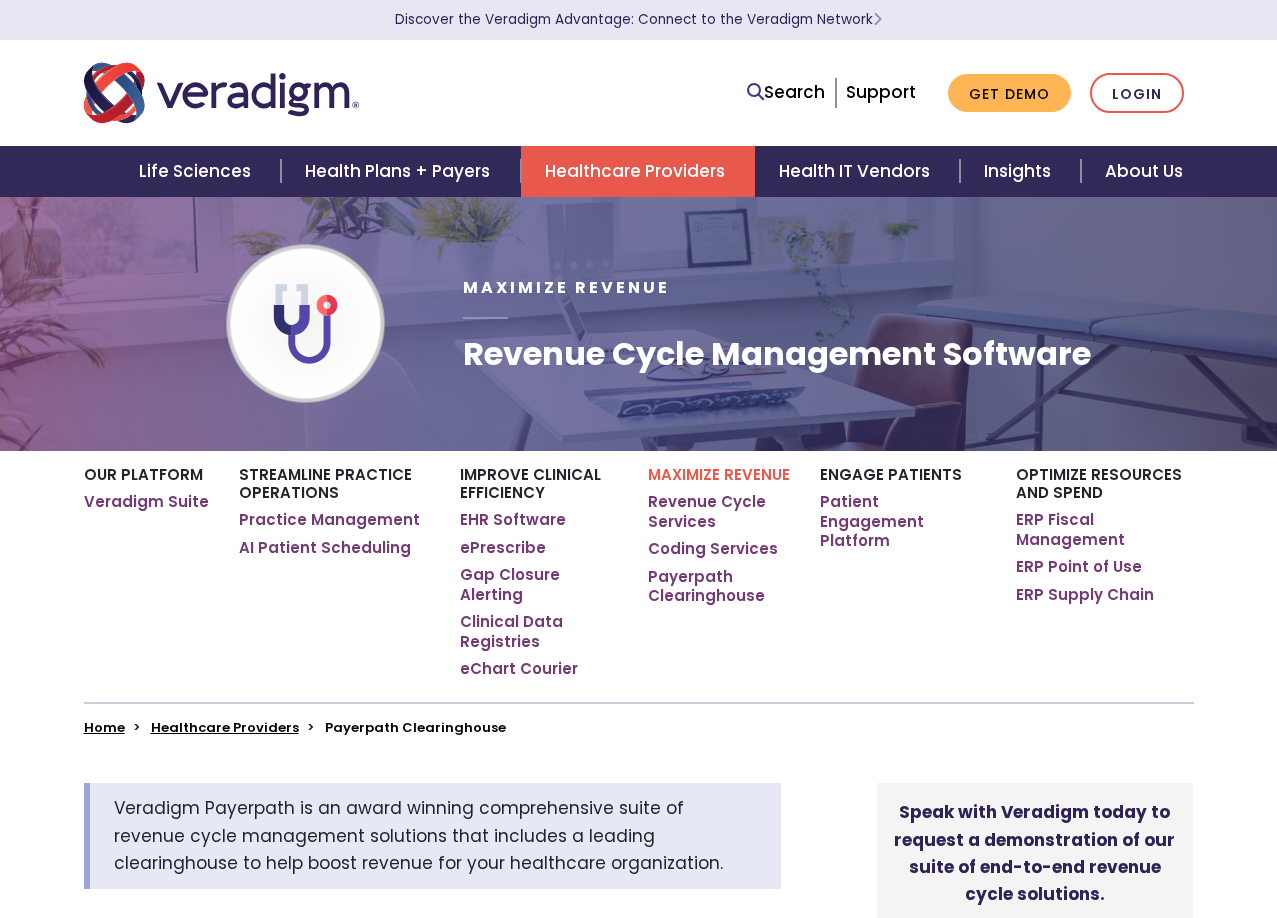 scroll, scrollTop: 0, scrollLeft: 0, axis: both 